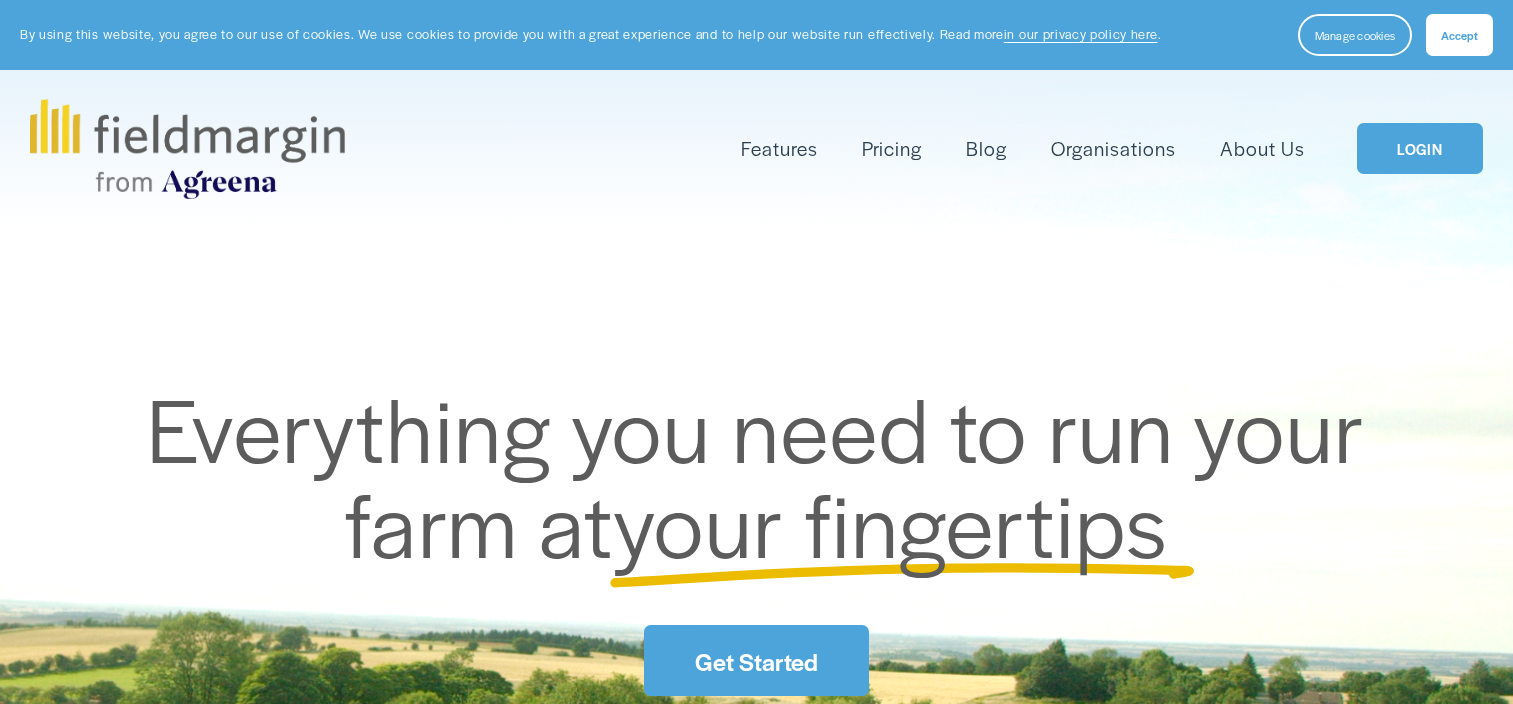 click on "LOGIN" at bounding box center (1420, 148) 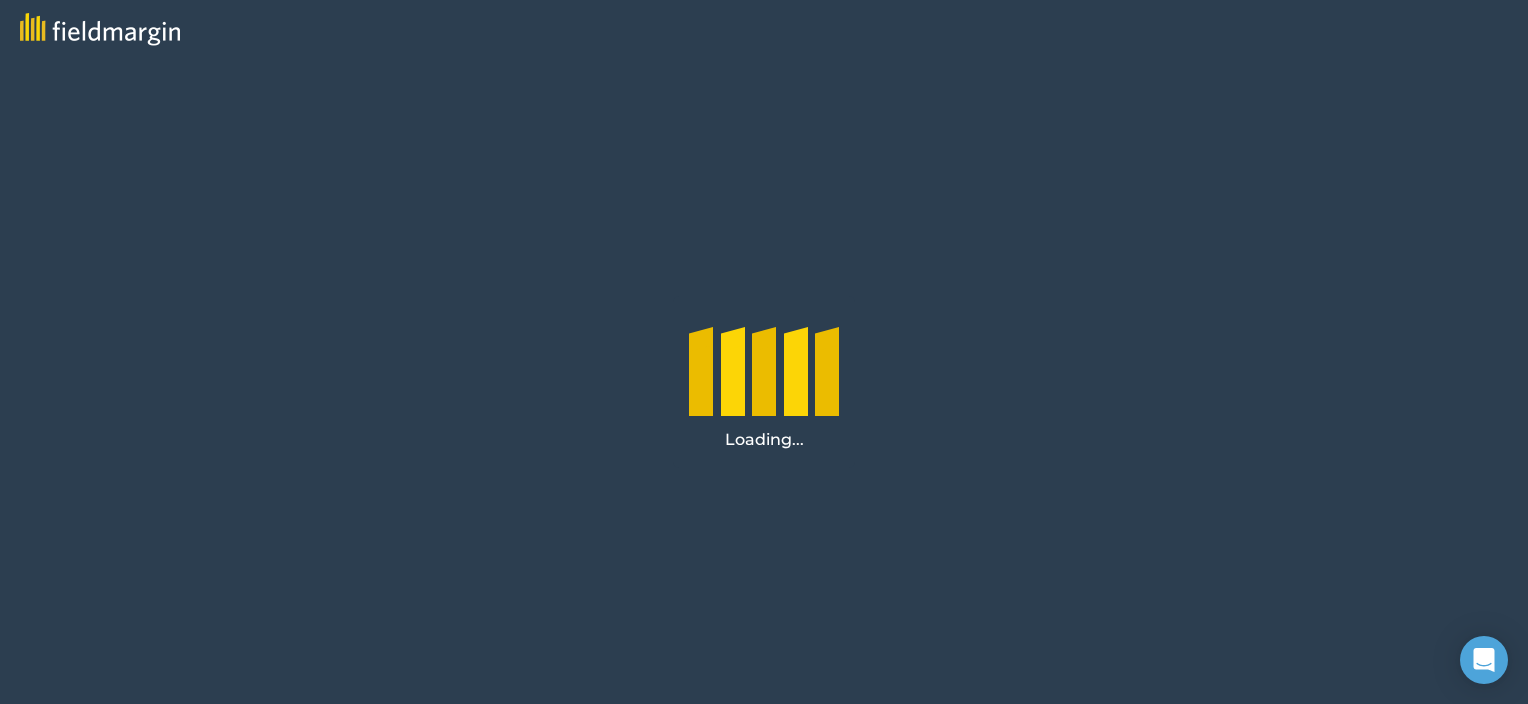 scroll, scrollTop: 0, scrollLeft: 0, axis: both 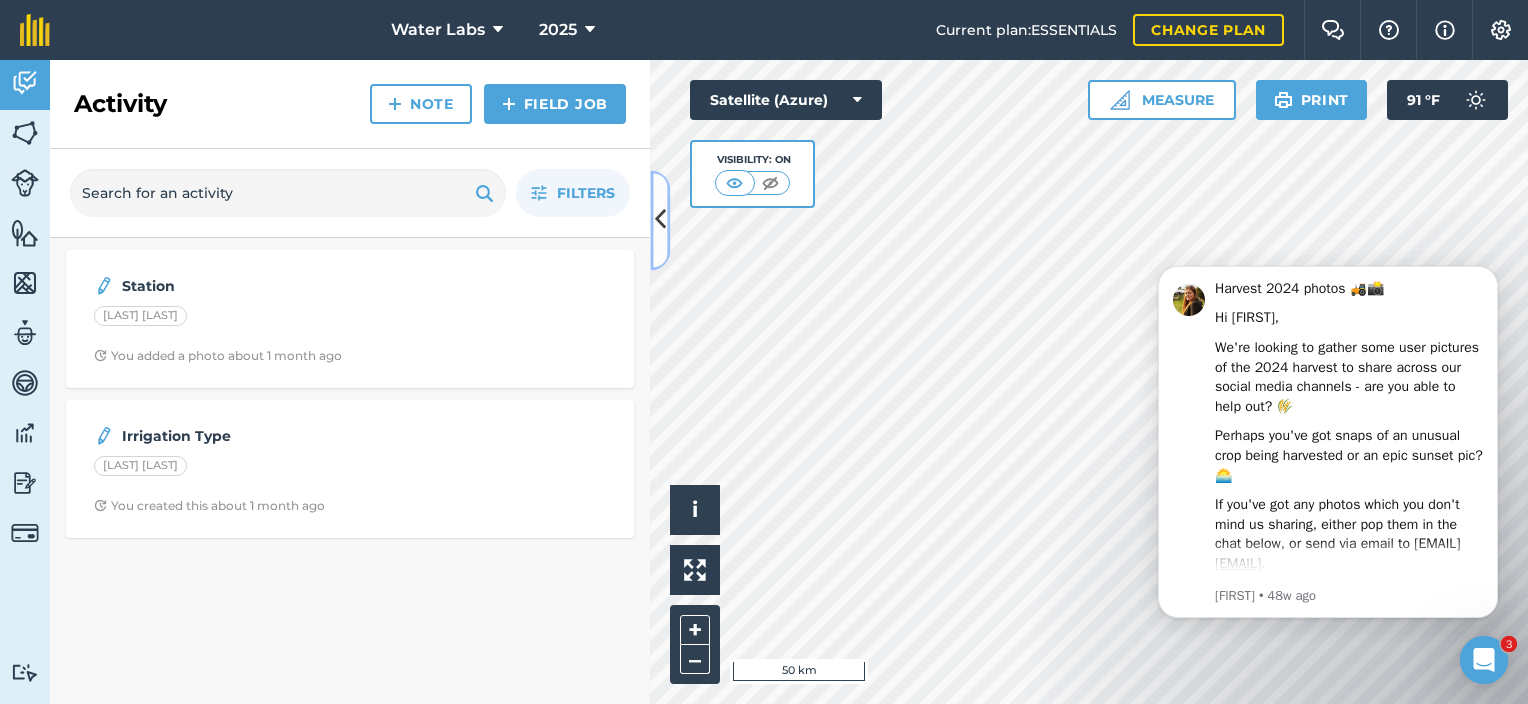click at bounding box center (660, 220) 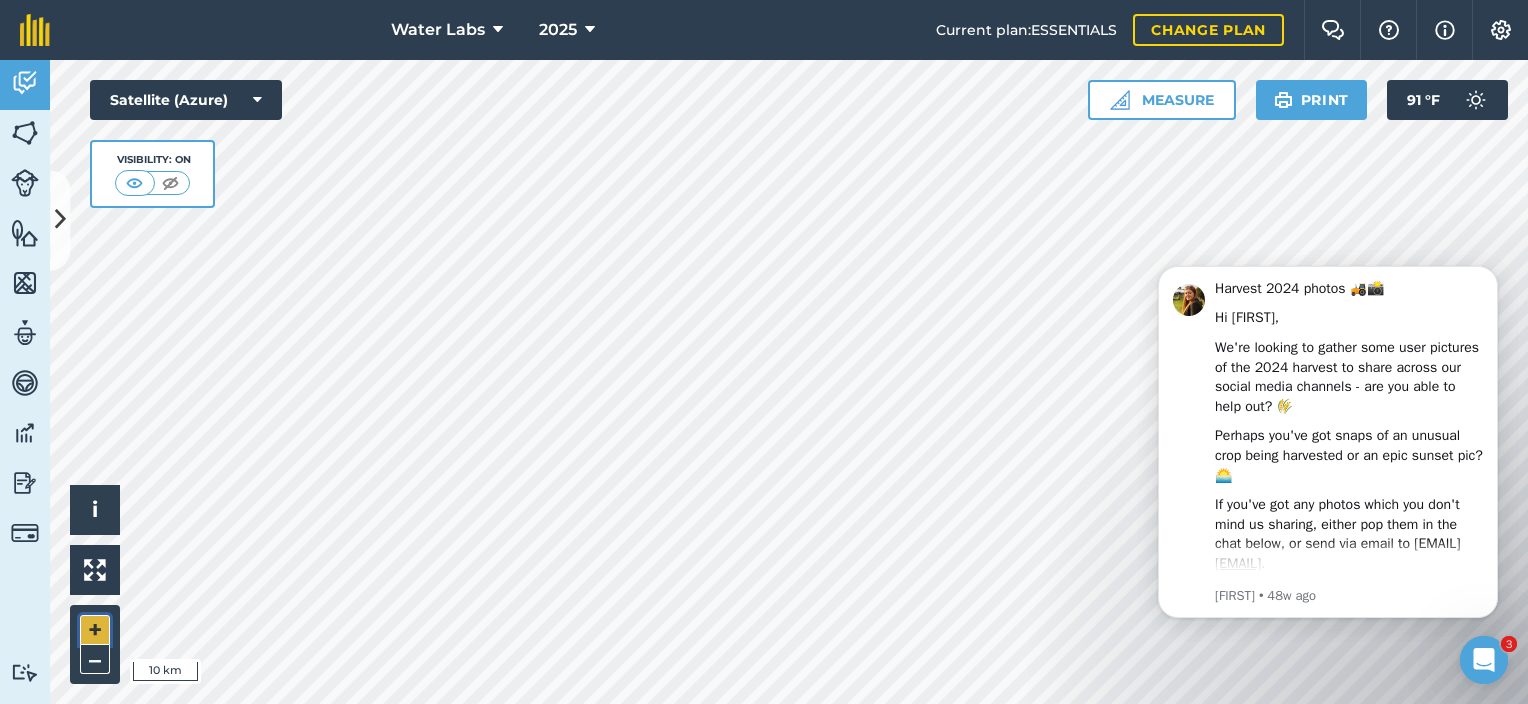 click on "+" at bounding box center (95, 630) 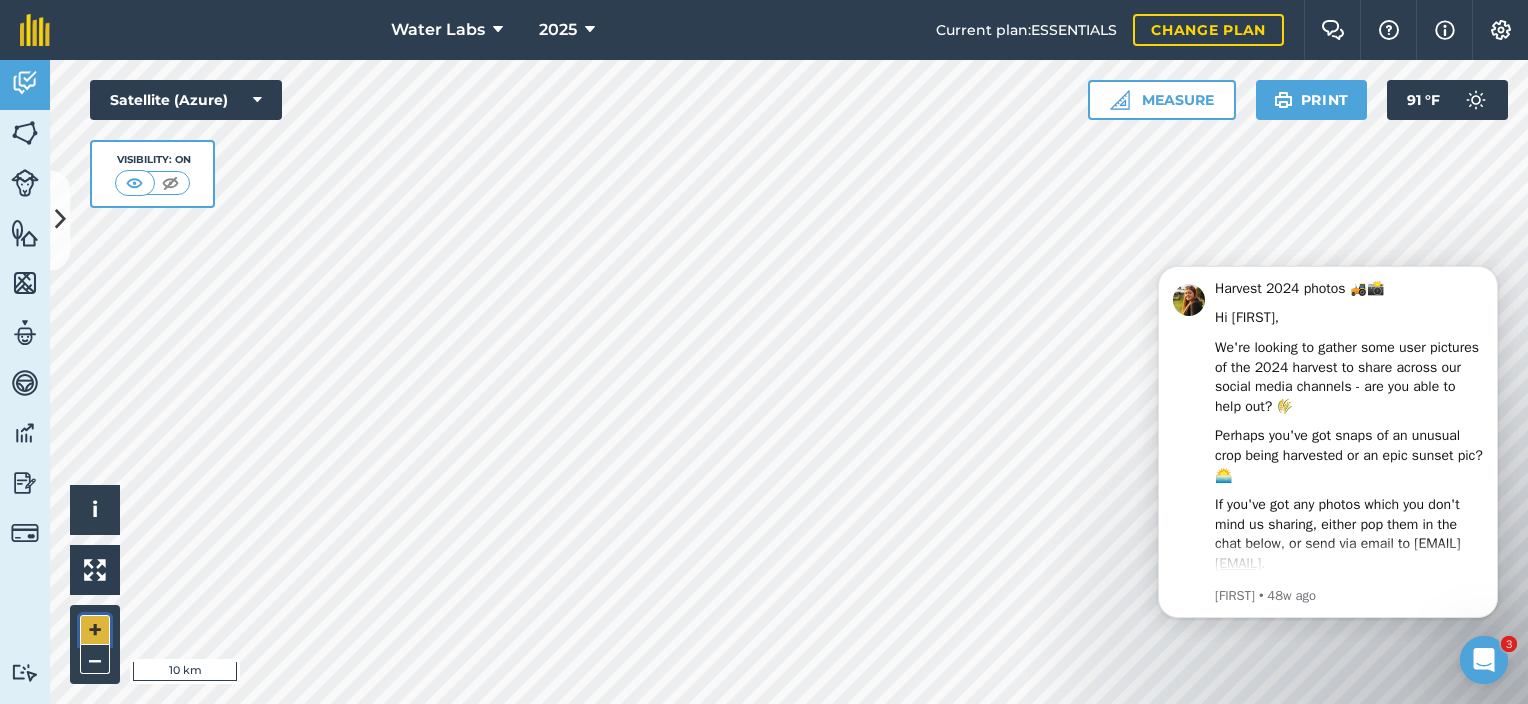 click on "+" at bounding box center (95, 630) 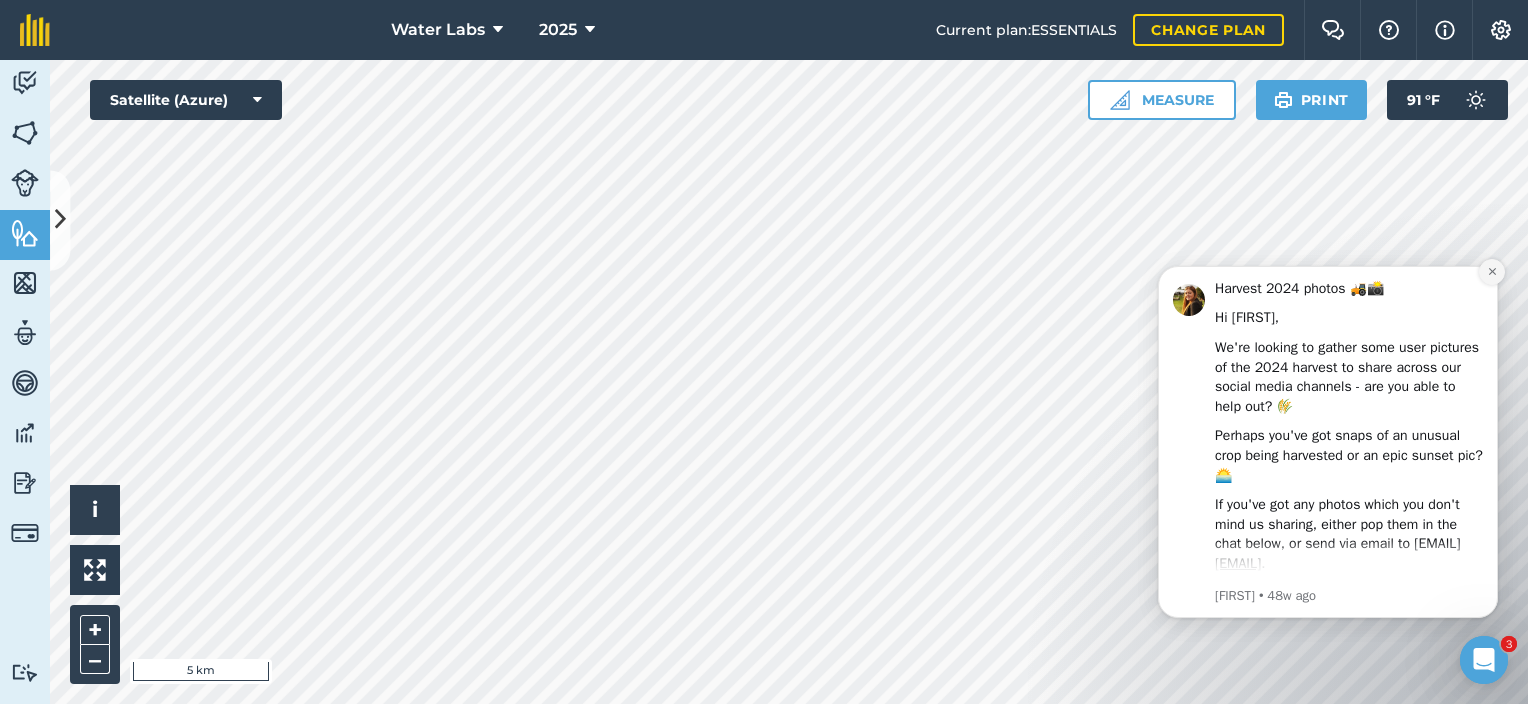 click 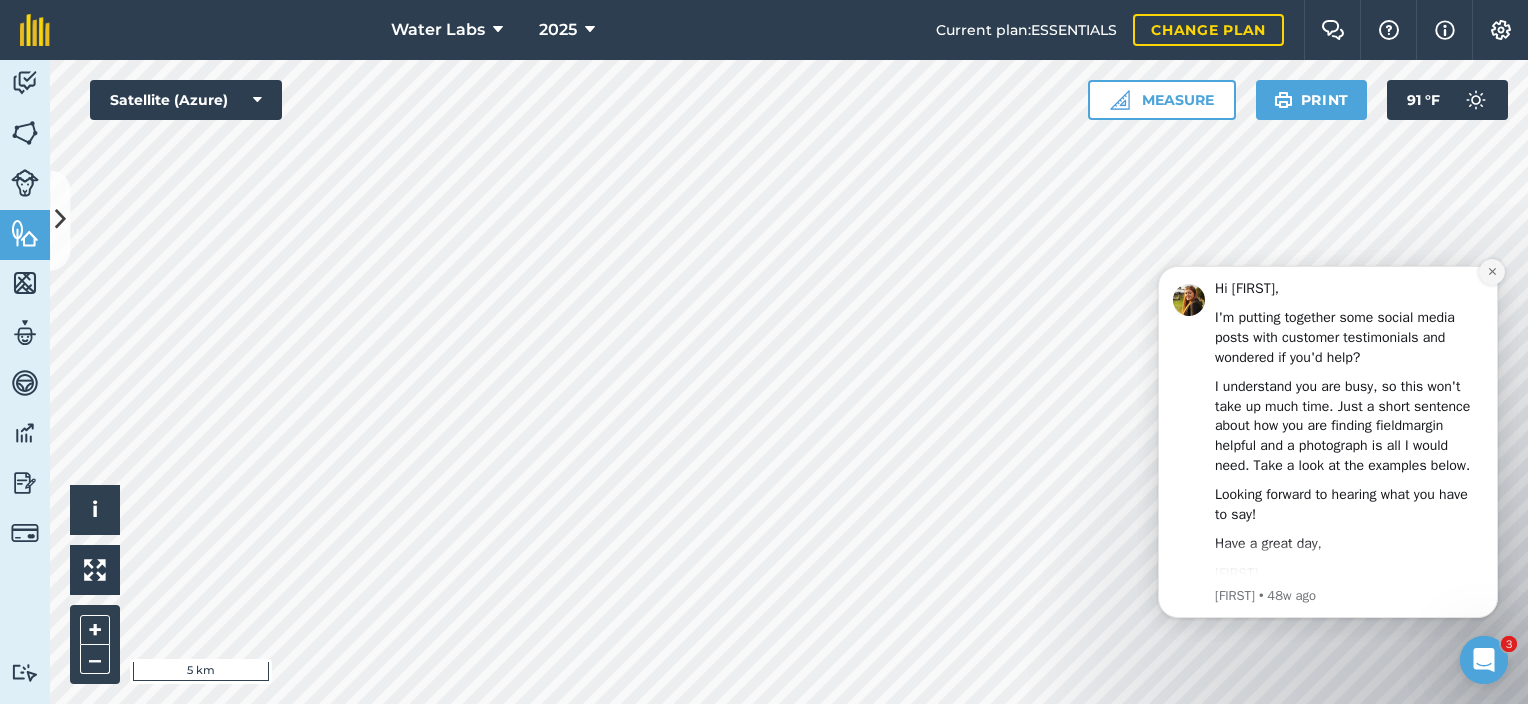 click 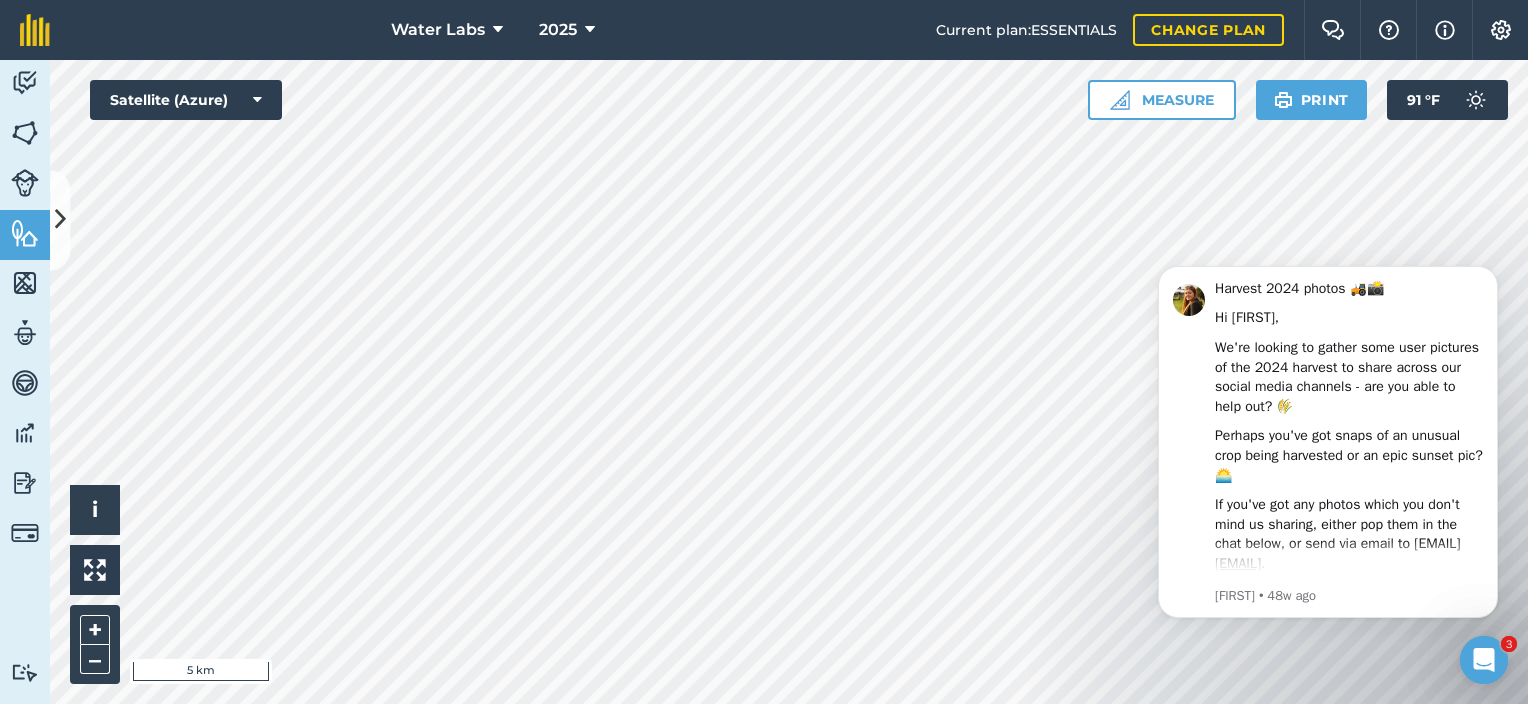 click 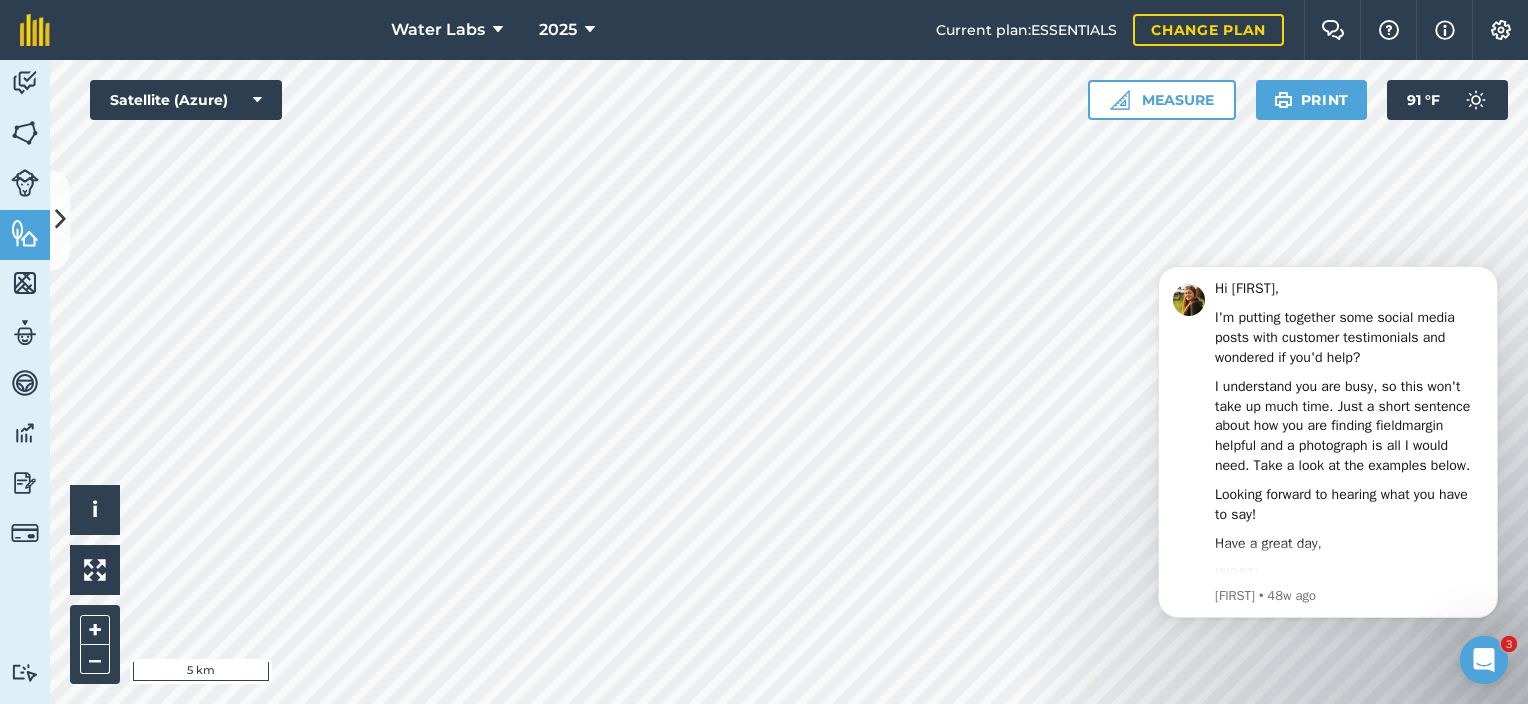 click 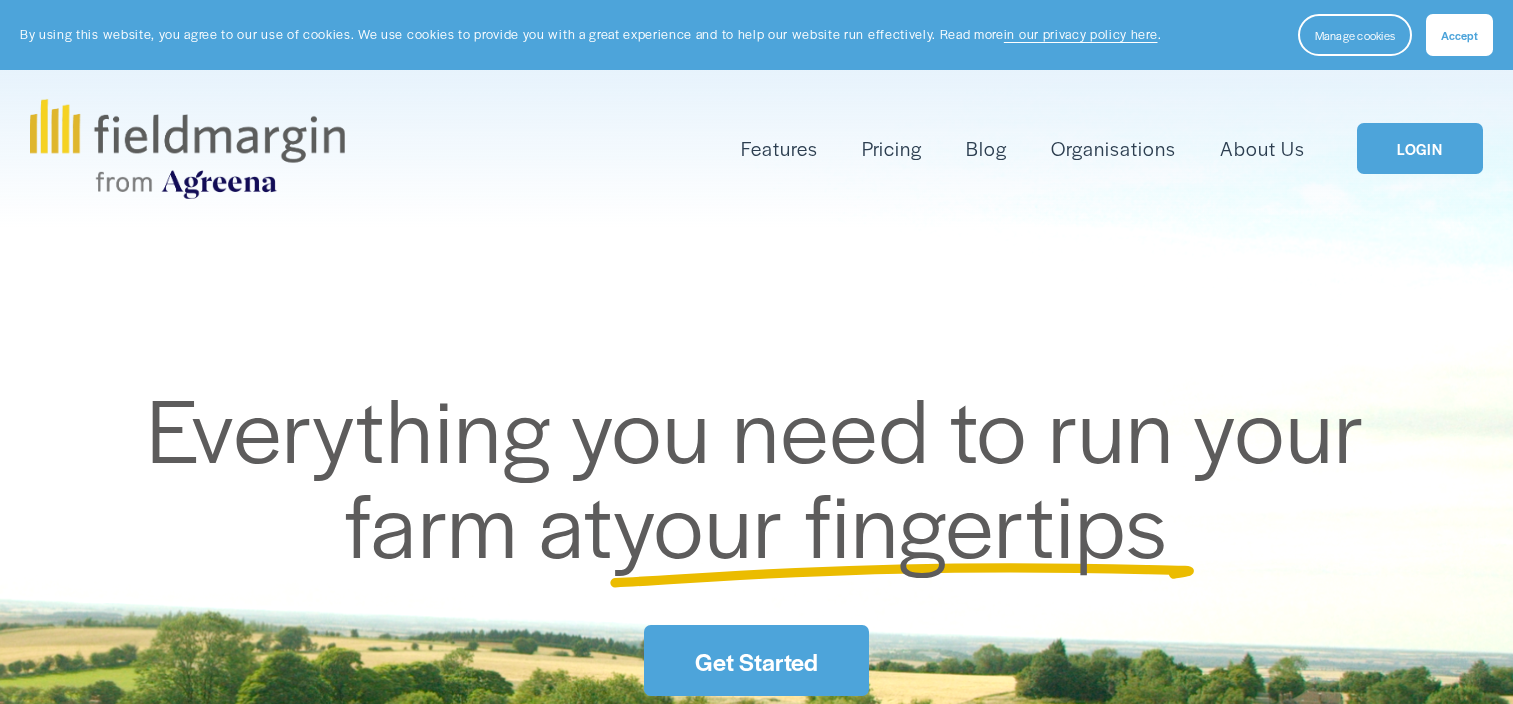 scroll, scrollTop: 0, scrollLeft: 0, axis: both 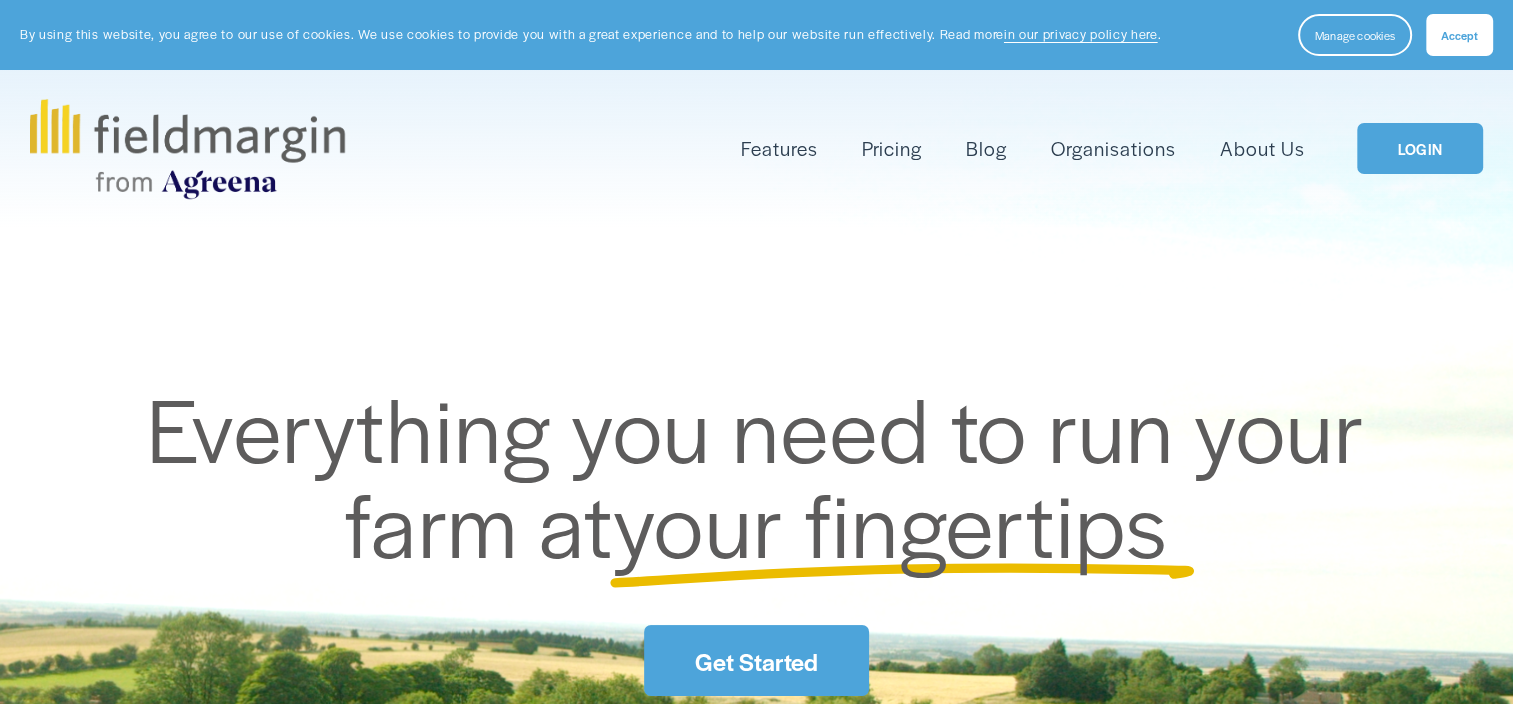 click on "Features
Mapping
Plan Work" at bounding box center (756, 149) 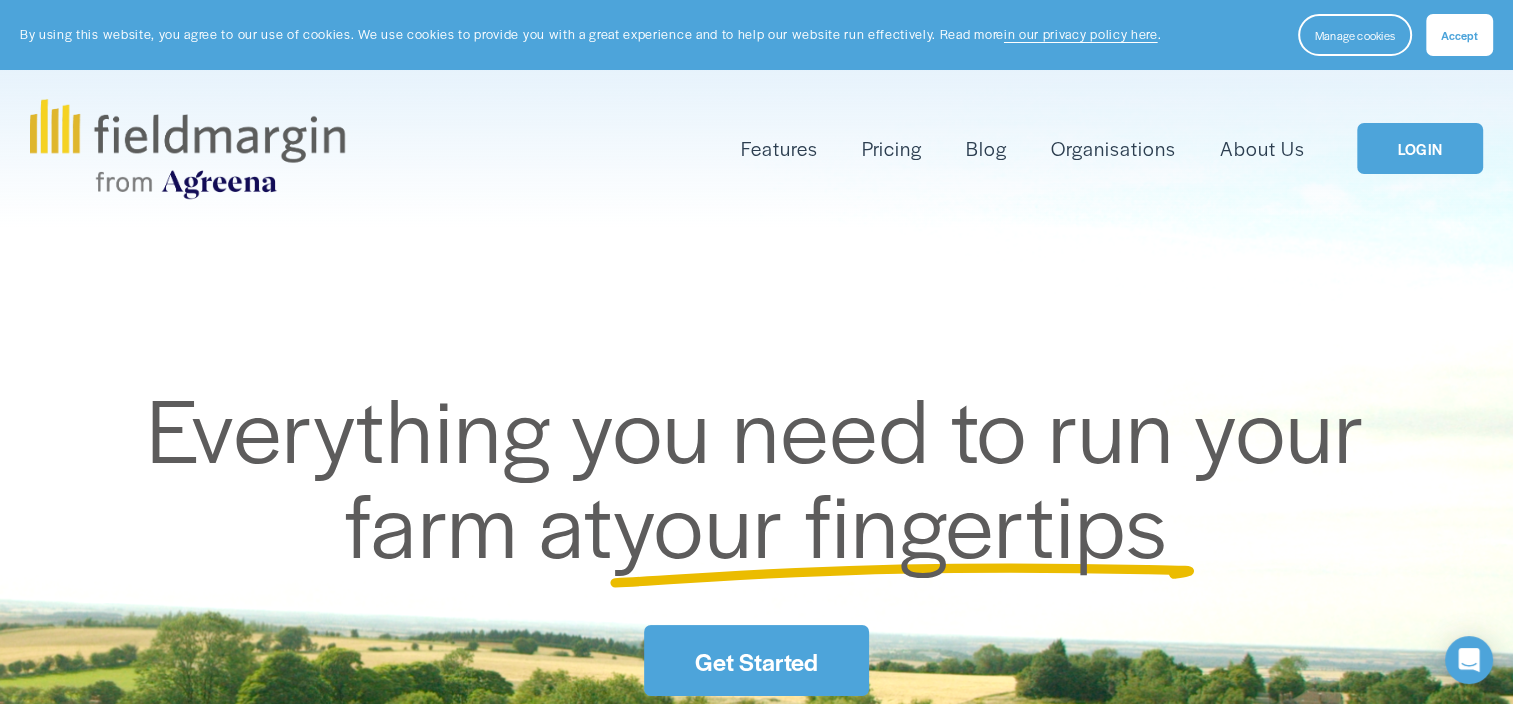 scroll, scrollTop: 0, scrollLeft: 0, axis: both 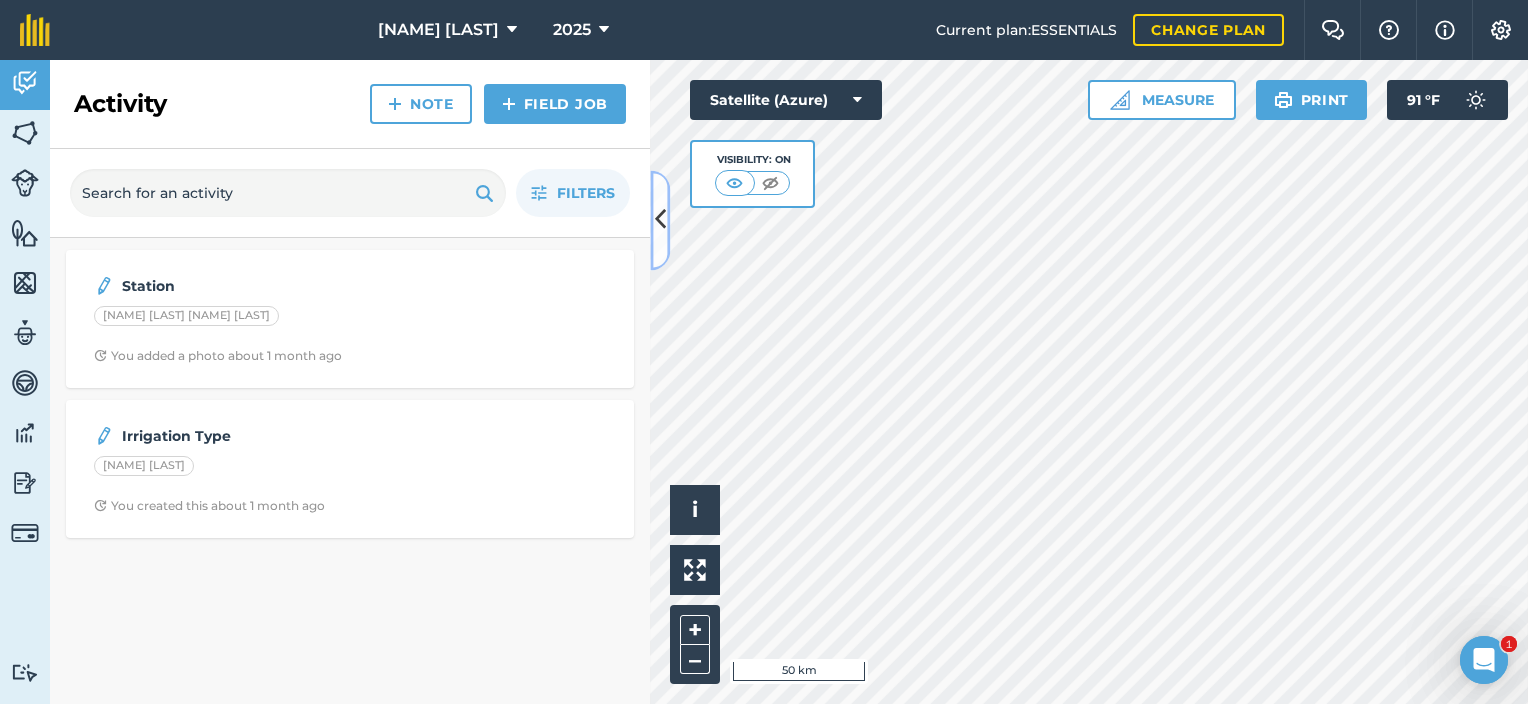 click at bounding box center (660, 220) 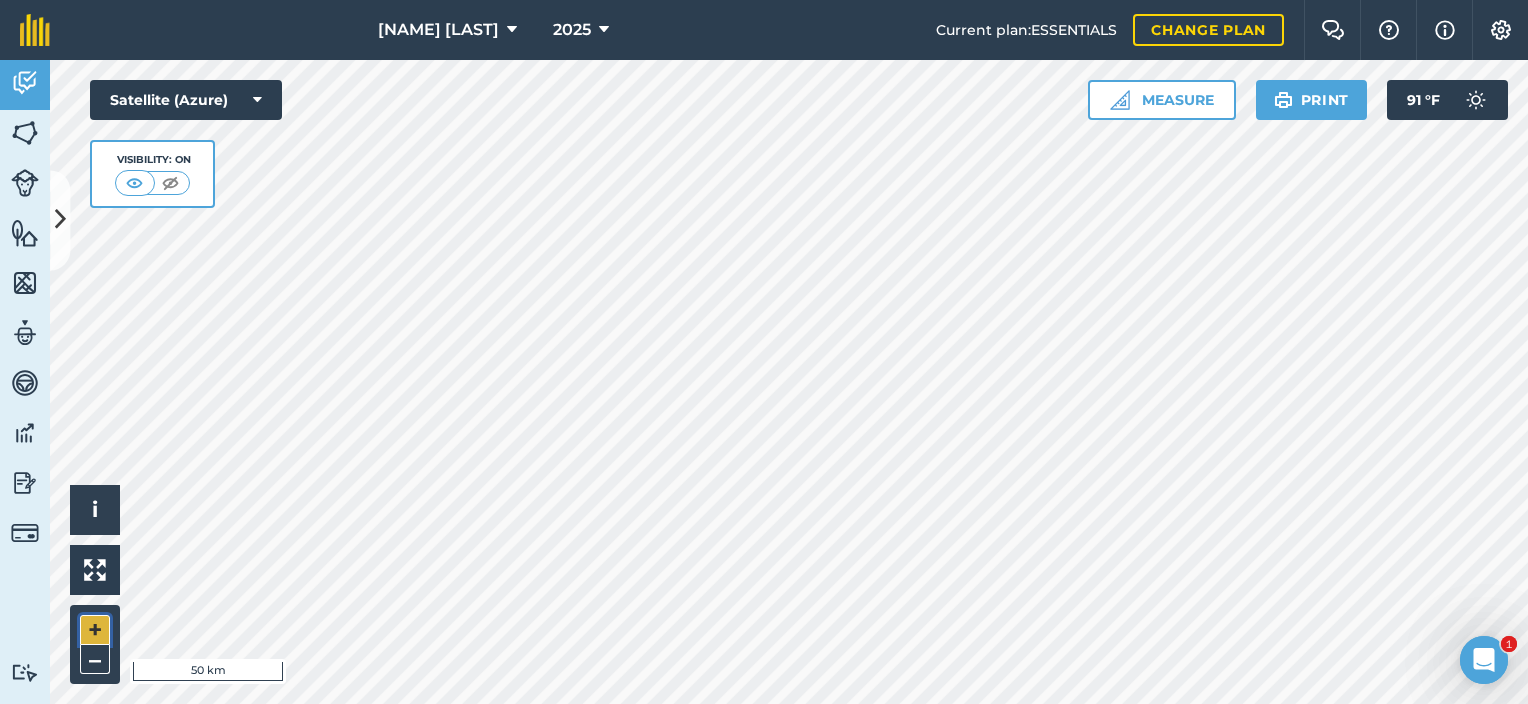 click on "+" at bounding box center [95, 630] 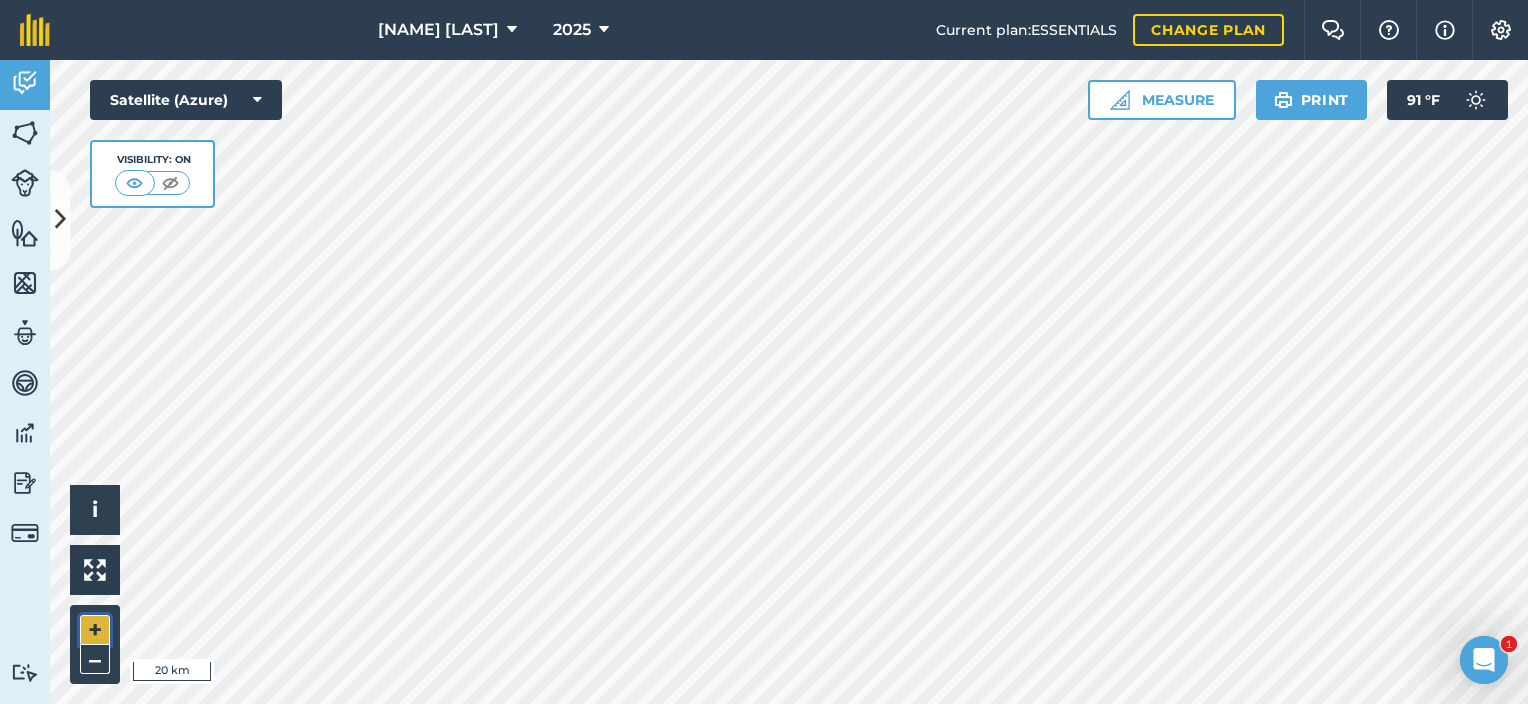 click on "+" at bounding box center (95, 630) 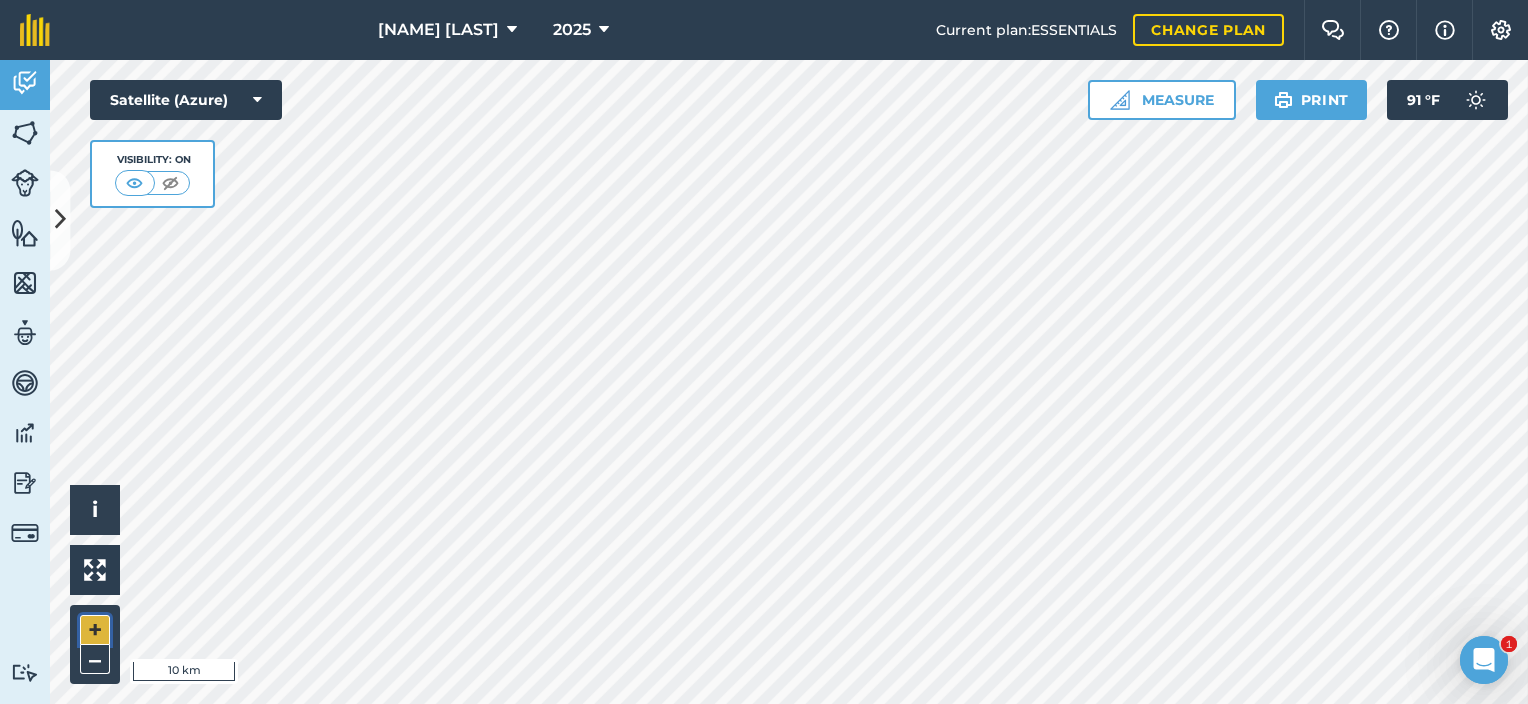 click on "+" at bounding box center (95, 630) 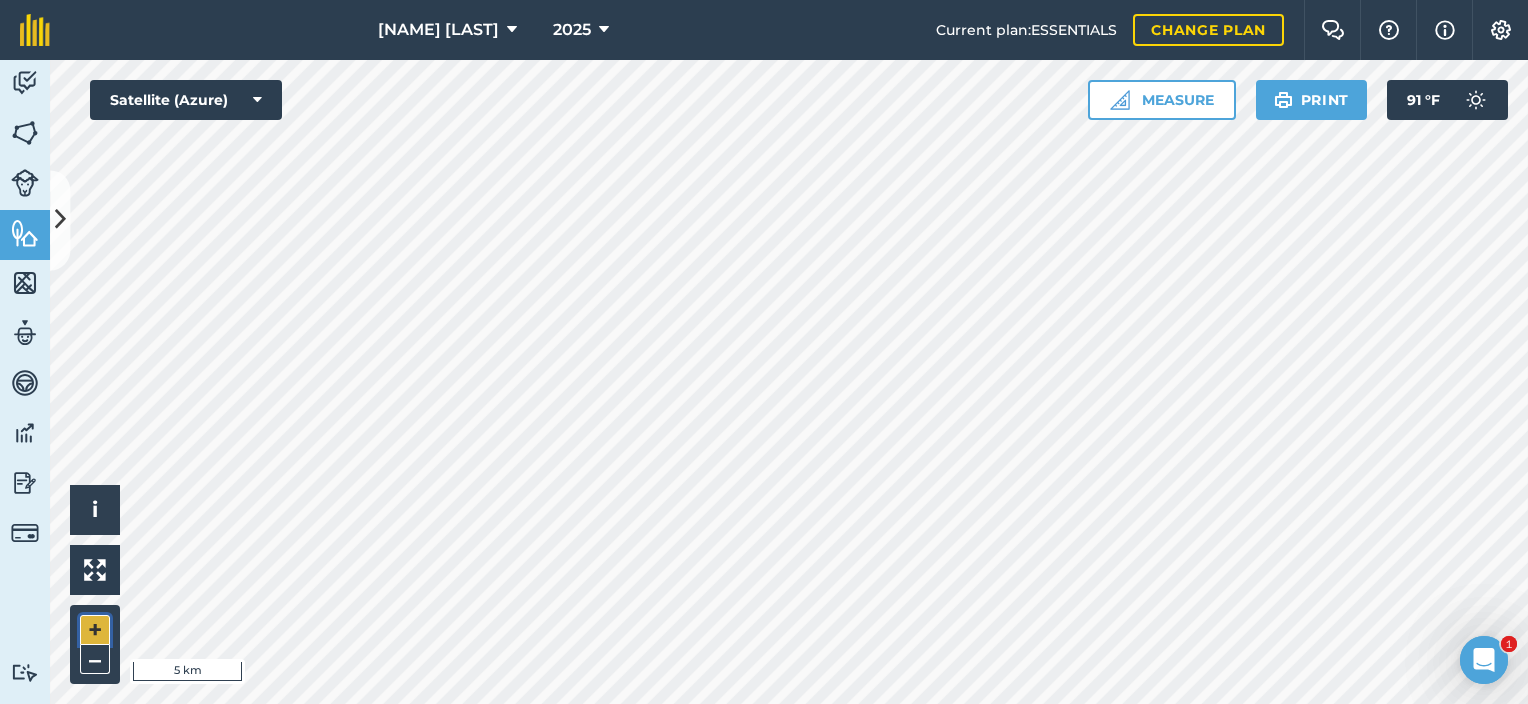 click on "+" at bounding box center (95, 630) 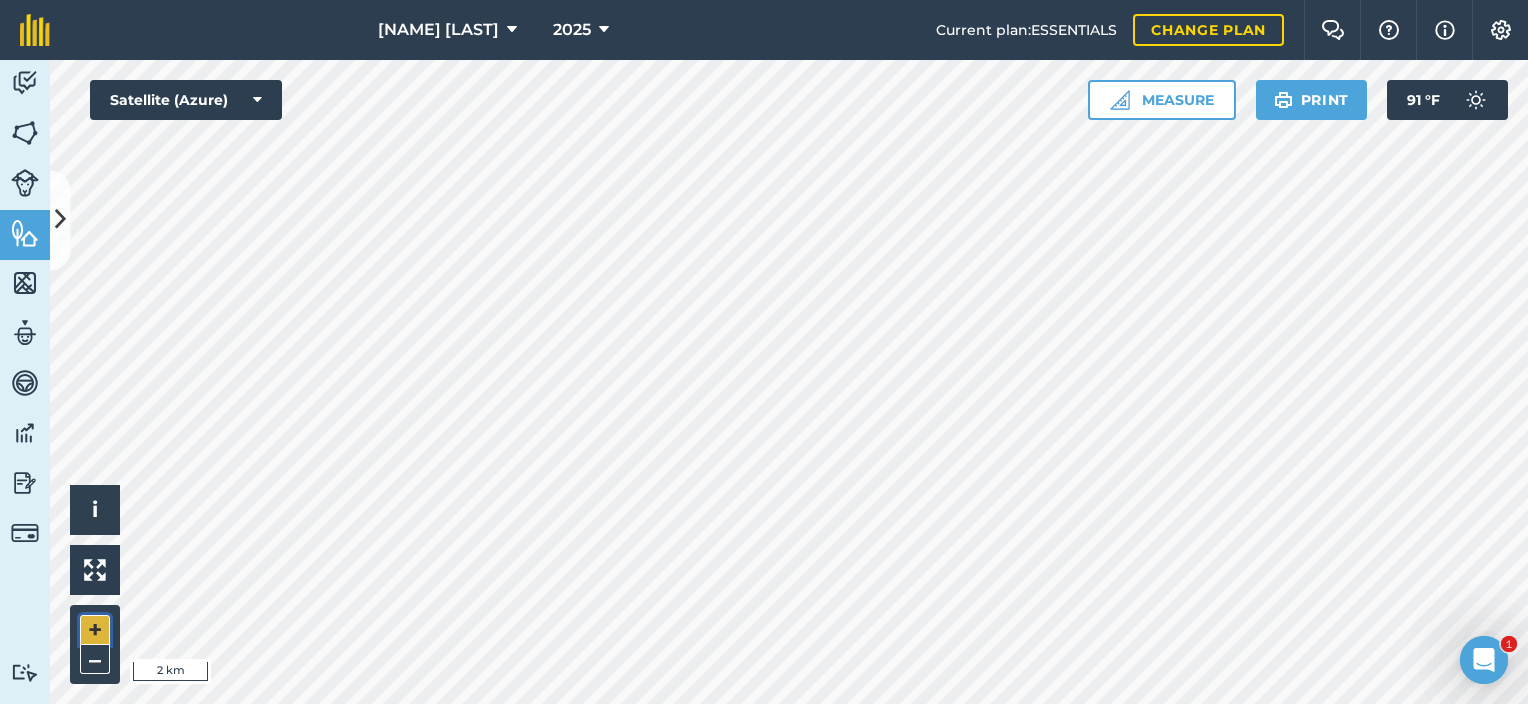 click on "+" at bounding box center [95, 630] 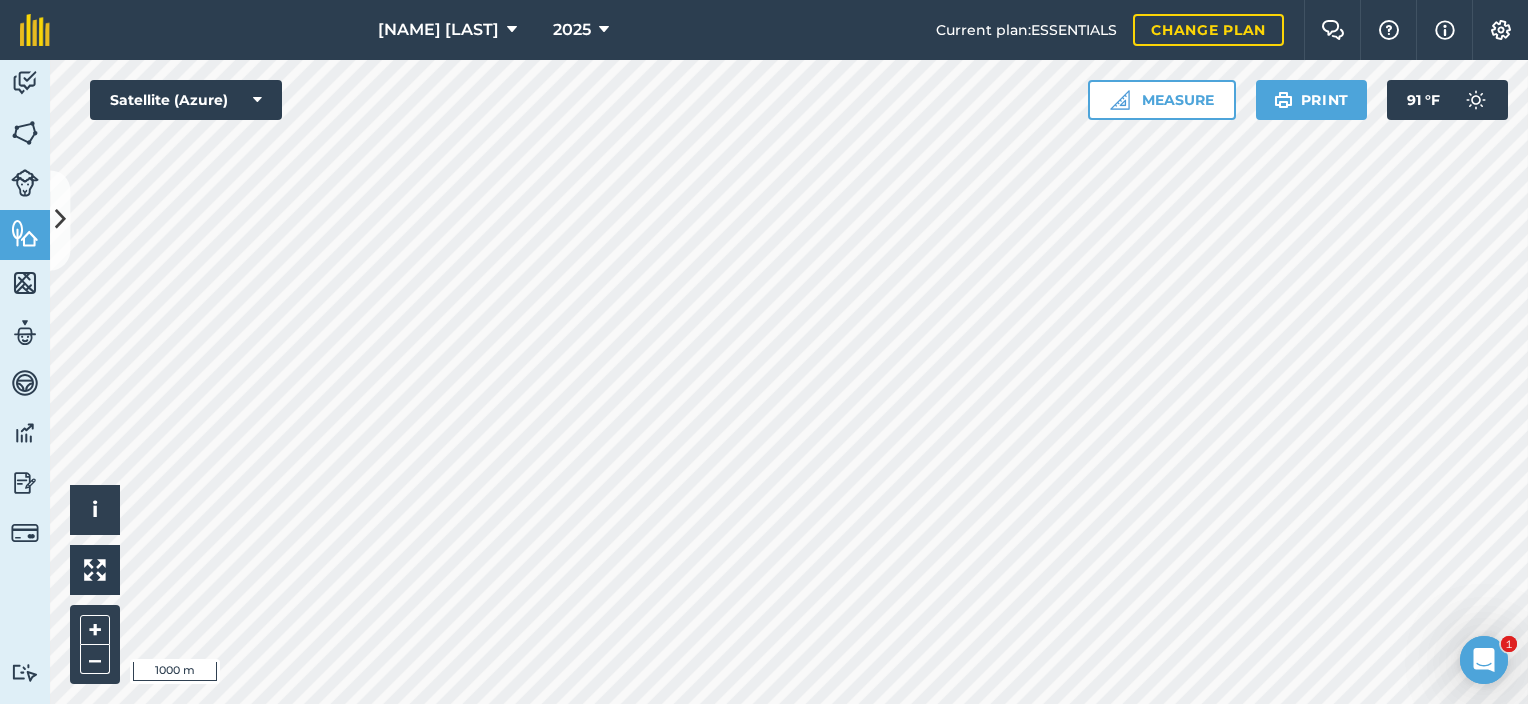click on "Water Labs - 2025 Current plan : ESSENTIALS Change plan Farm Chat Help Info Settings Water Labs - 2025 Reproduced with the permission of Microsoft Printed on 01/08/2025 Field usages No usage set ALMONDS Grapes NUTS-PECAN OLIVES Other PEAR Pistachios Prunes RICE Tomatoes WALNUTS Feature types Station Activity Fields Livestock Features Maps Team Vehicles Data Reporting Billing Tutorials Tutorials Back More EDIT Geyer Hamil East EDIT Feature Type Station EDIT Location Point : [COORDINATES] , [COORDINATES] View on map To-Do Feature history There are no outstanding tasks for this feature. Hello i © 2025 TomTom, Microsoft 1000 m + – Satellite (Azure) Measure Print [NUMBER] ° F" at bounding box center (764, 352) 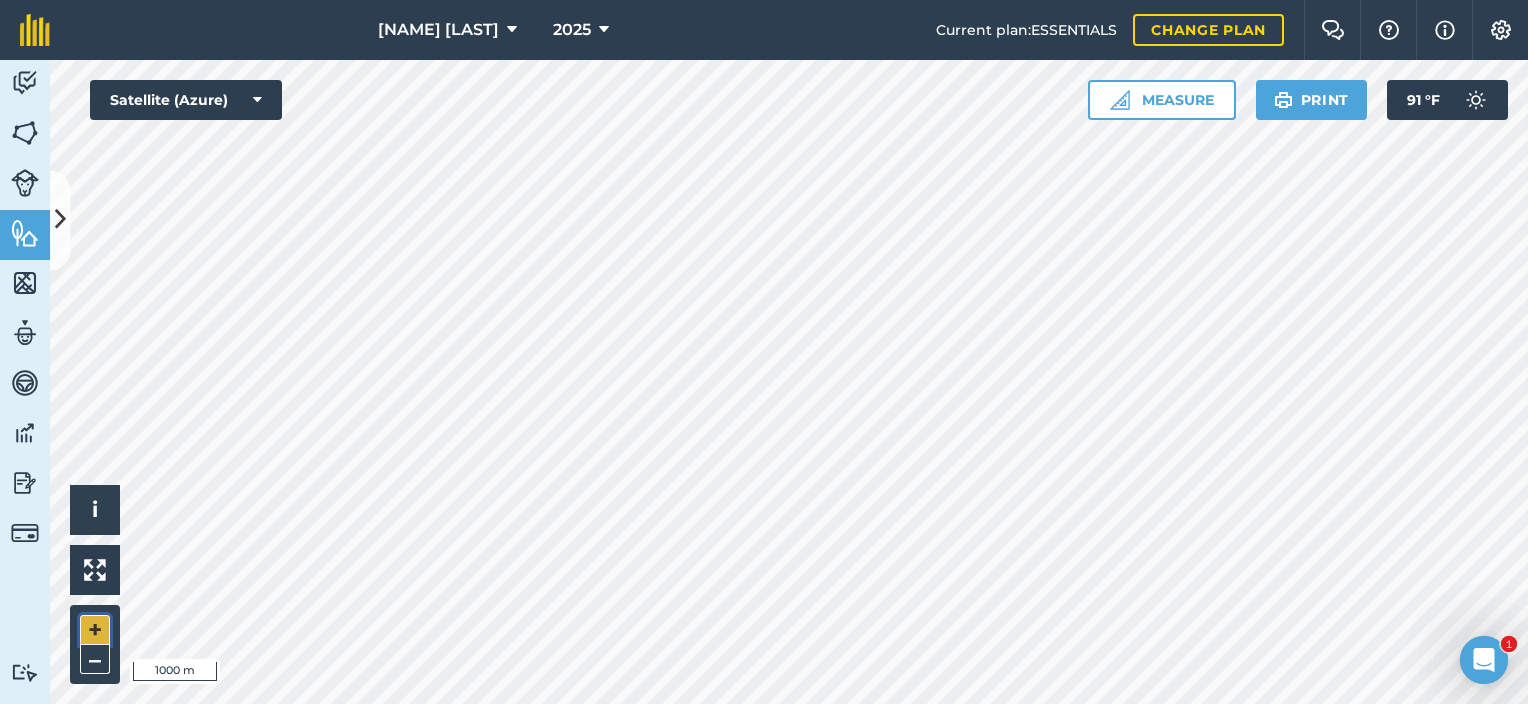 click on "+" at bounding box center (95, 630) 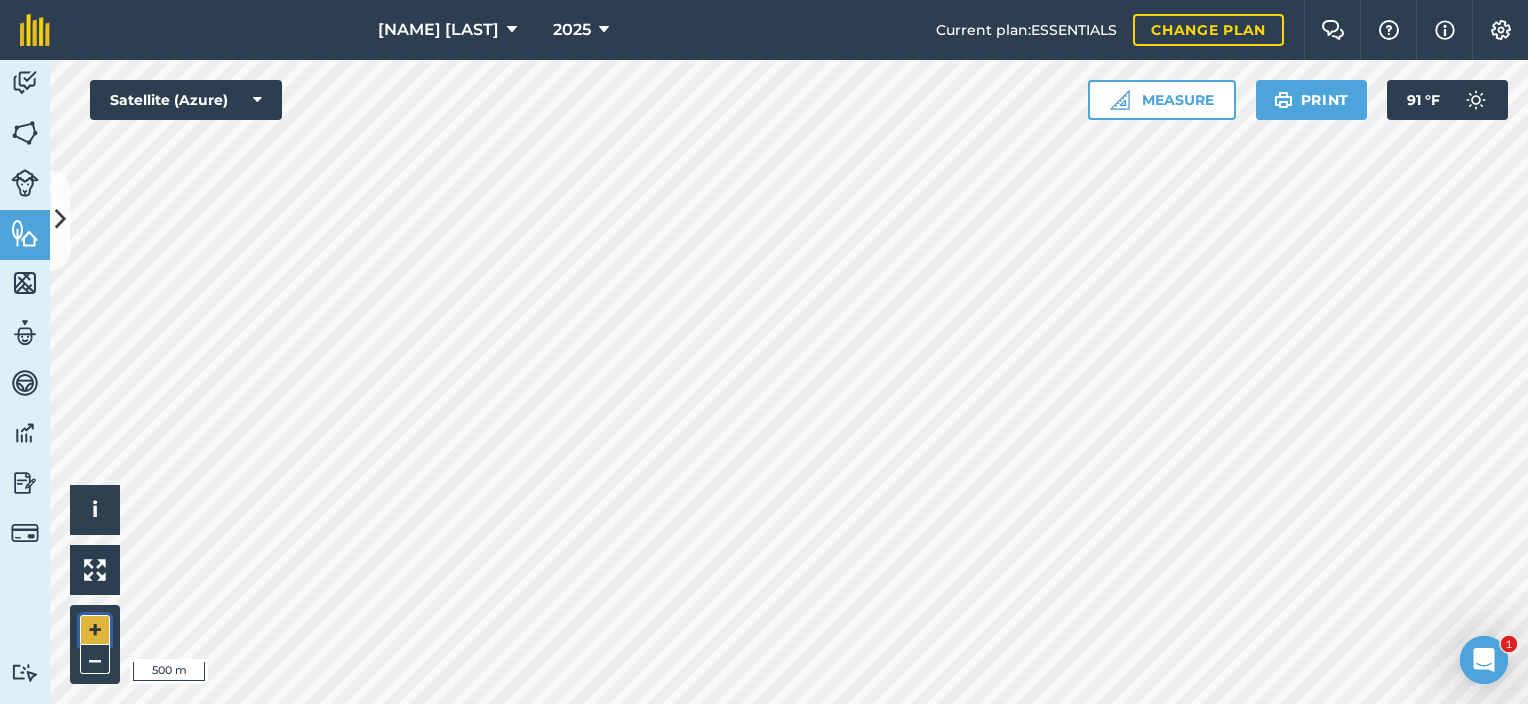 click on "+" at bounding box center [95, 630] 